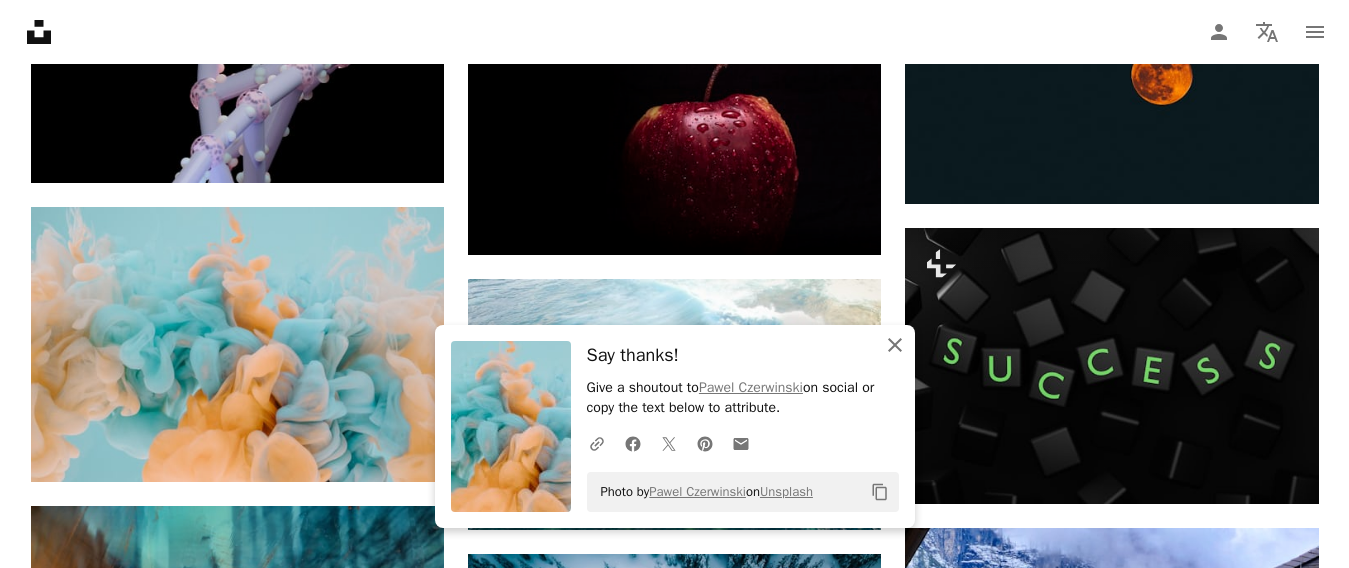 scroll, scrollTop: 29838, scrollLeft: 0, axis: vertical 